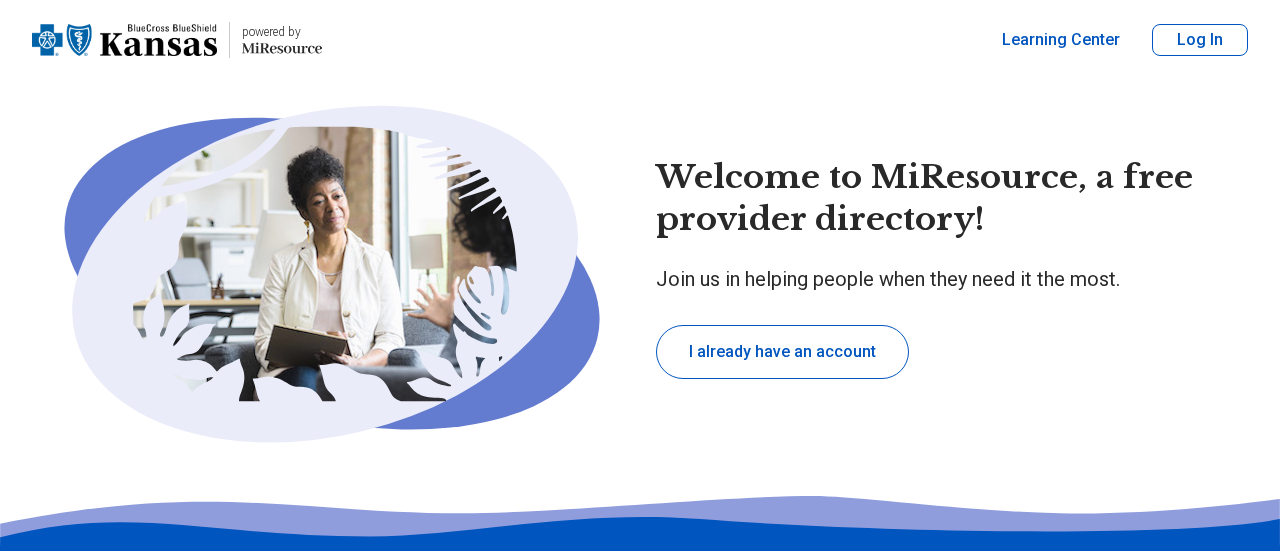 scroll, scrollTop: 0, scrollLeft: 0, axis: both 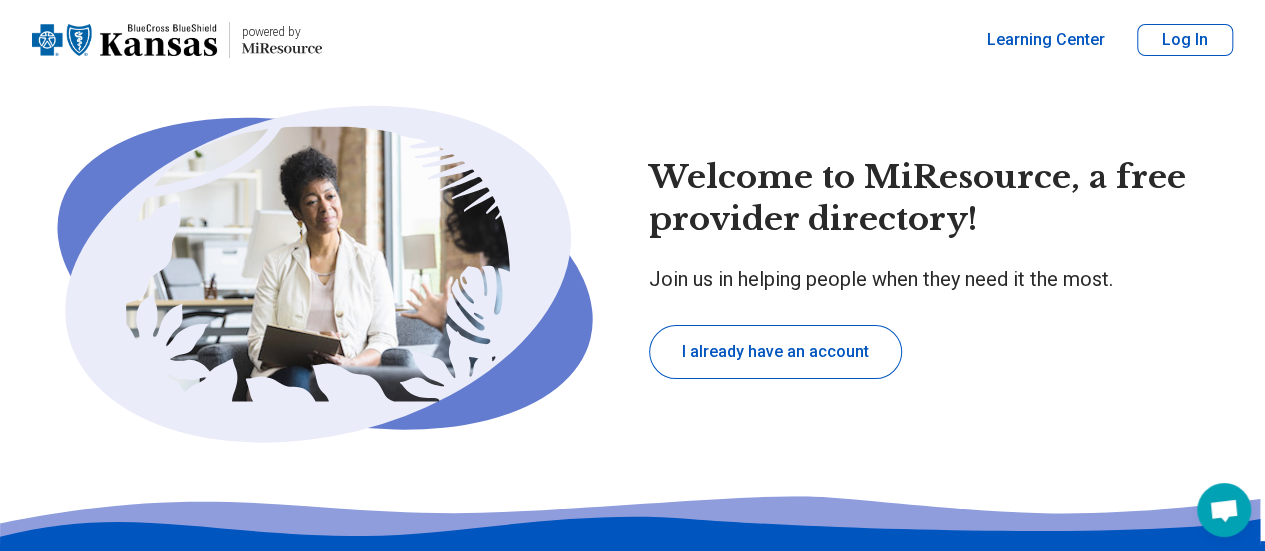 click on "Log In" at bounding box center [1185, 40] 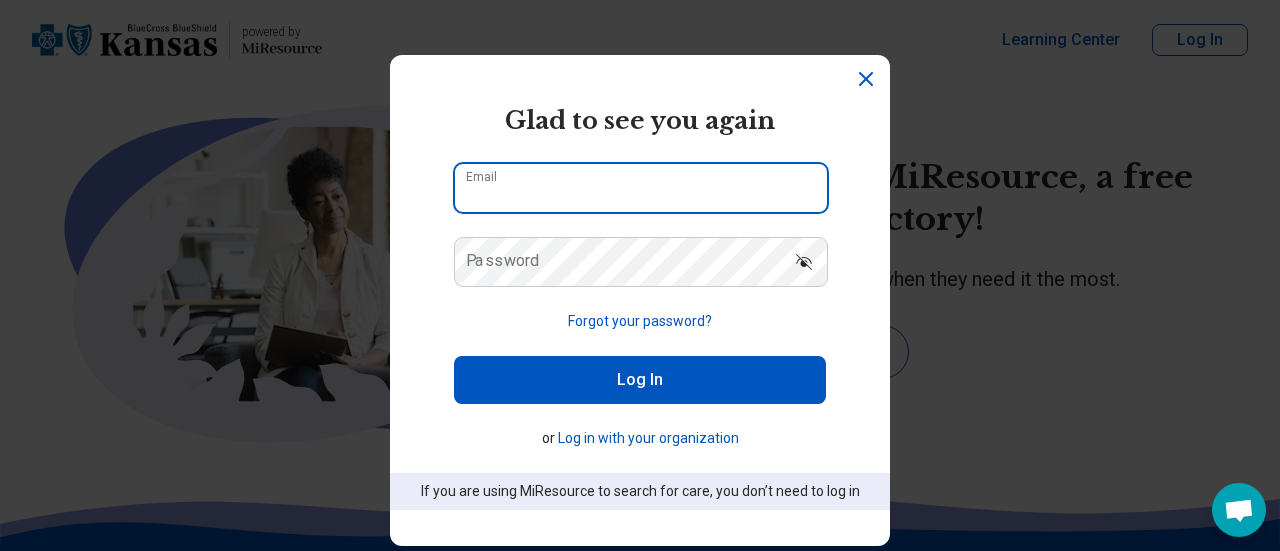click on "Email" at bounding box center (641, 188) 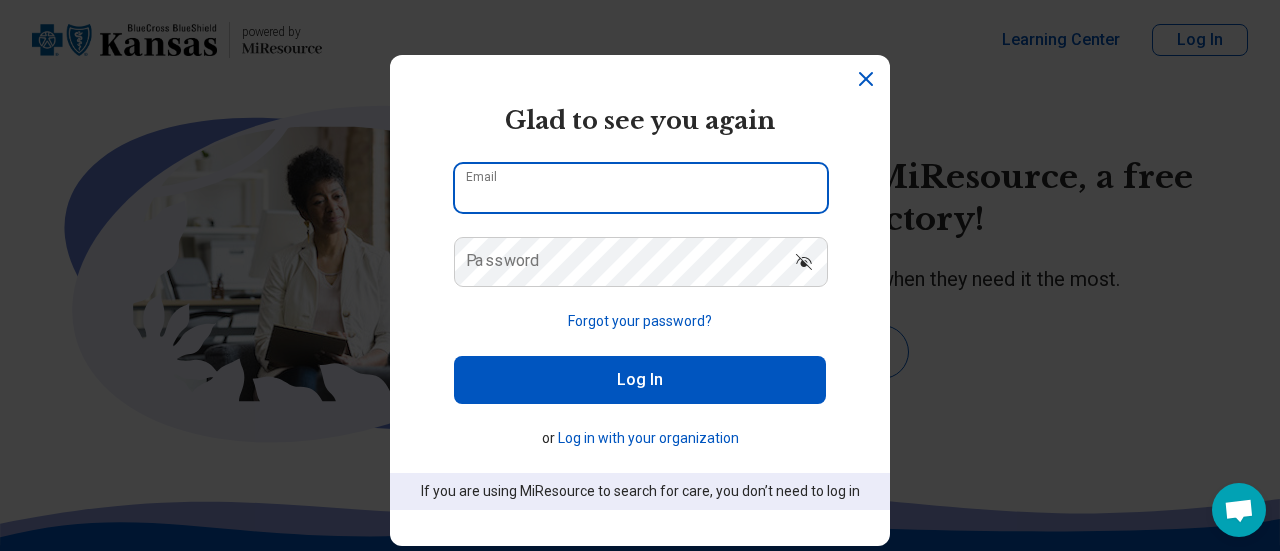 type on "**********" 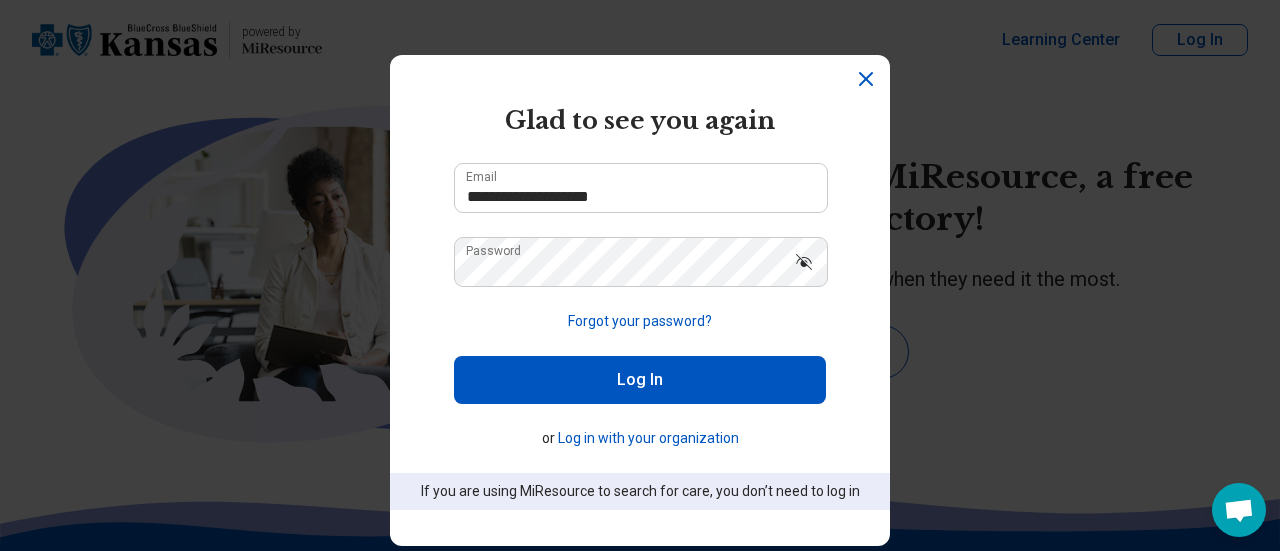 click on "Log In" at bounding box center [640, 380] 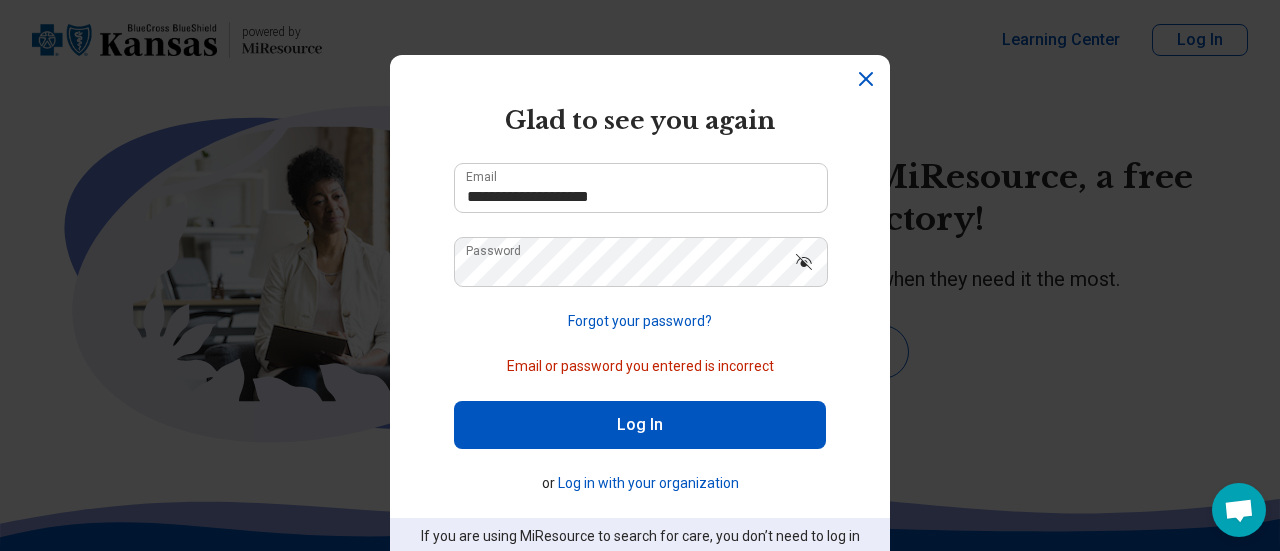 click on "Log In" at bounding box center [640, 425] 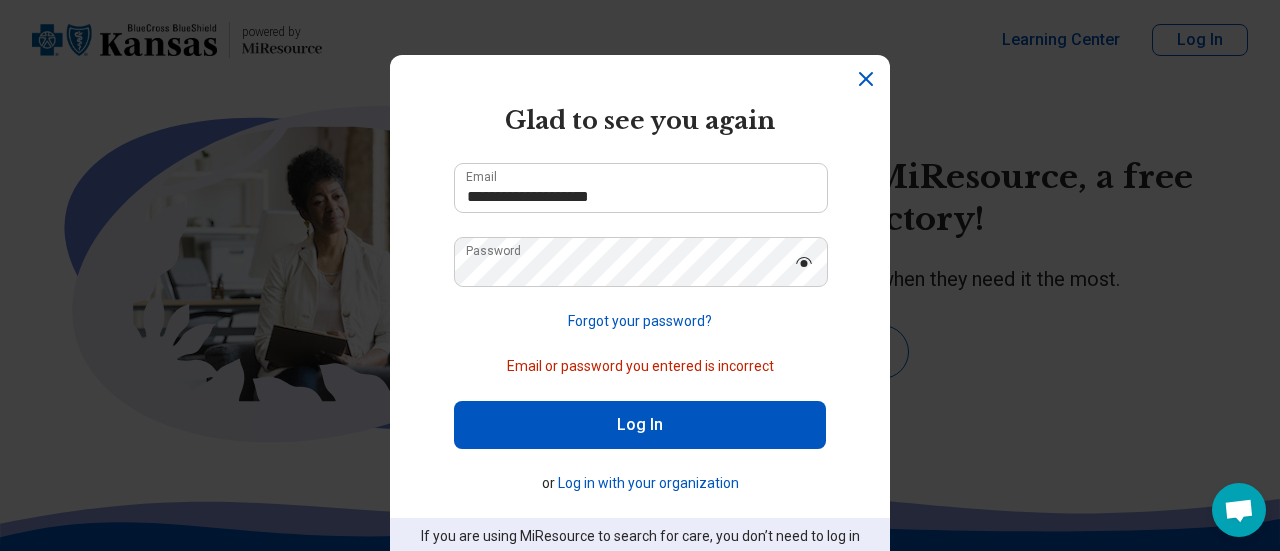 click on "Forgot your password?" at bounding box center [640, 321] 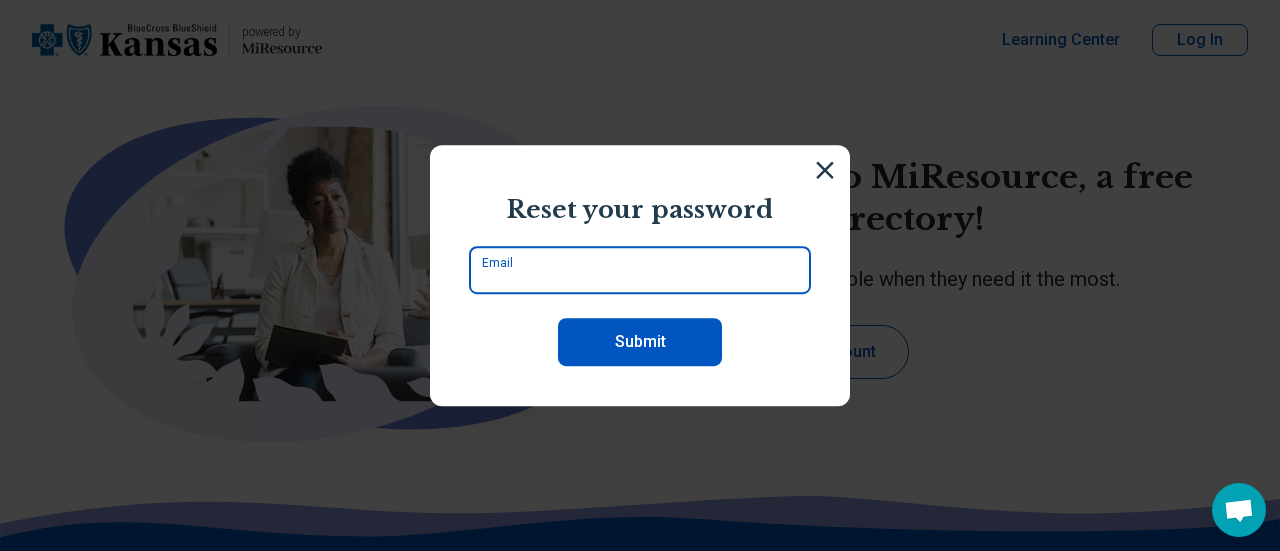 click on "Email" at bounding box center [640, 270] 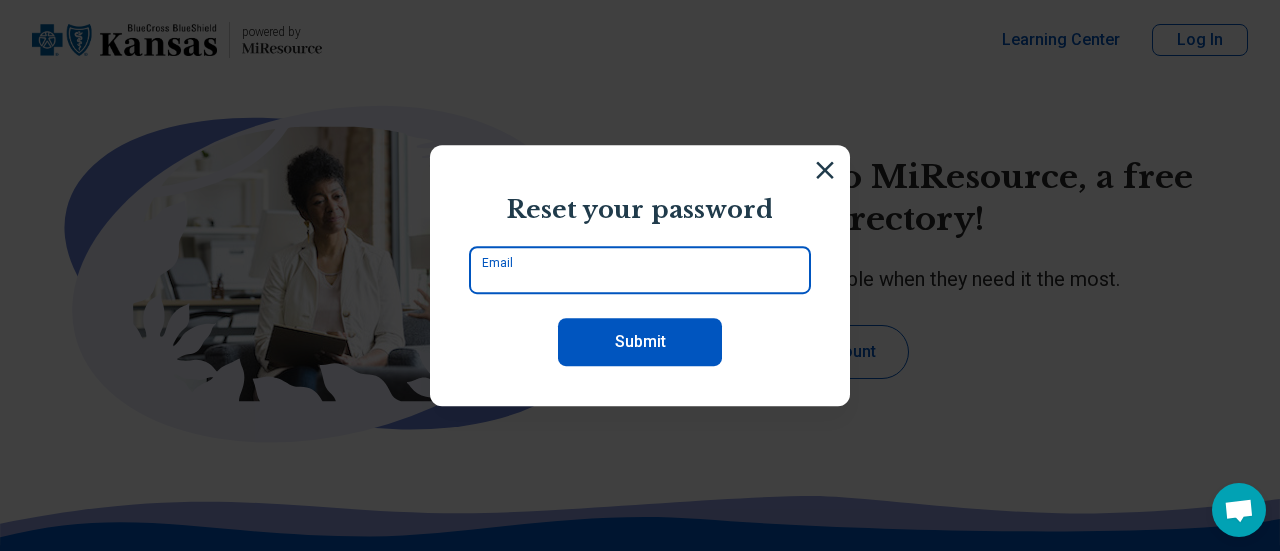 type on "**********" 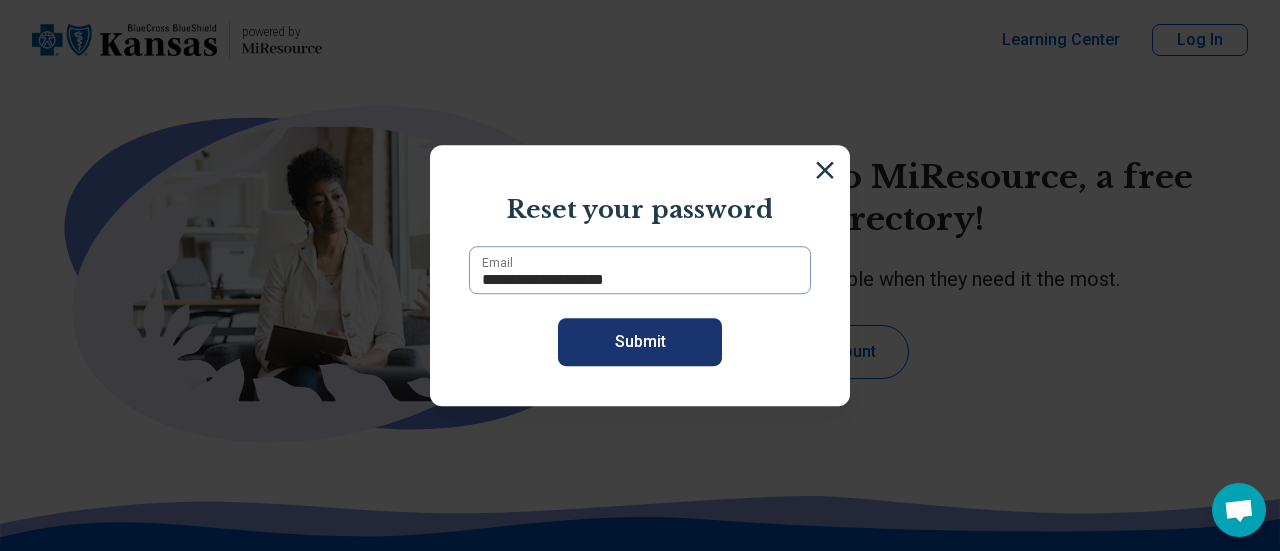 click on "Submit" at bounding box center [640, 342] 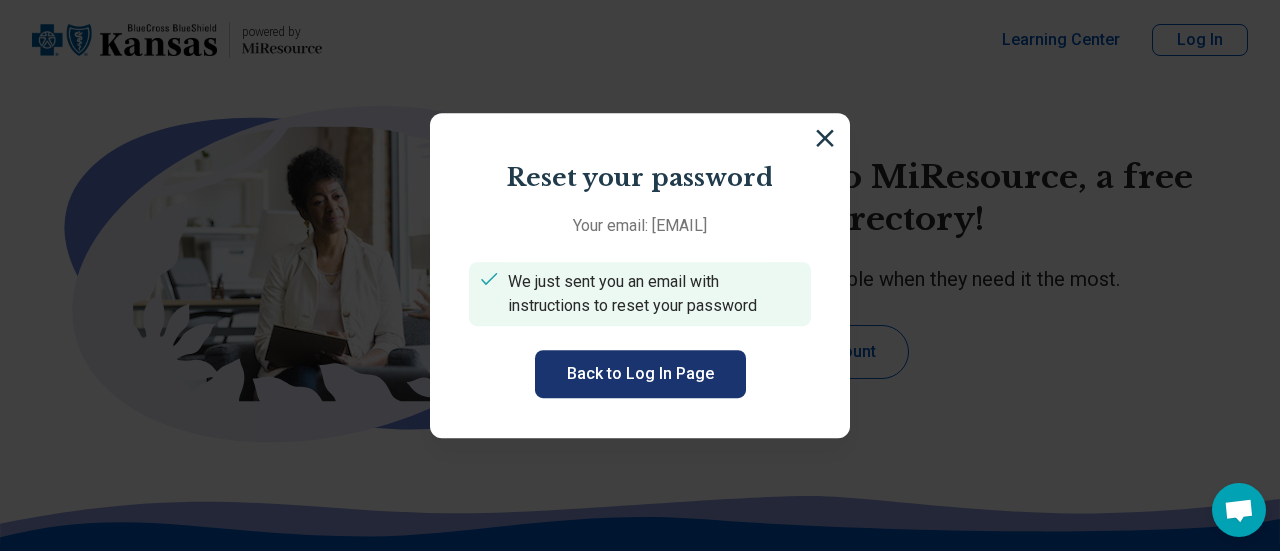 click on "Back to Log In Page" at bounding box center [640, 374] 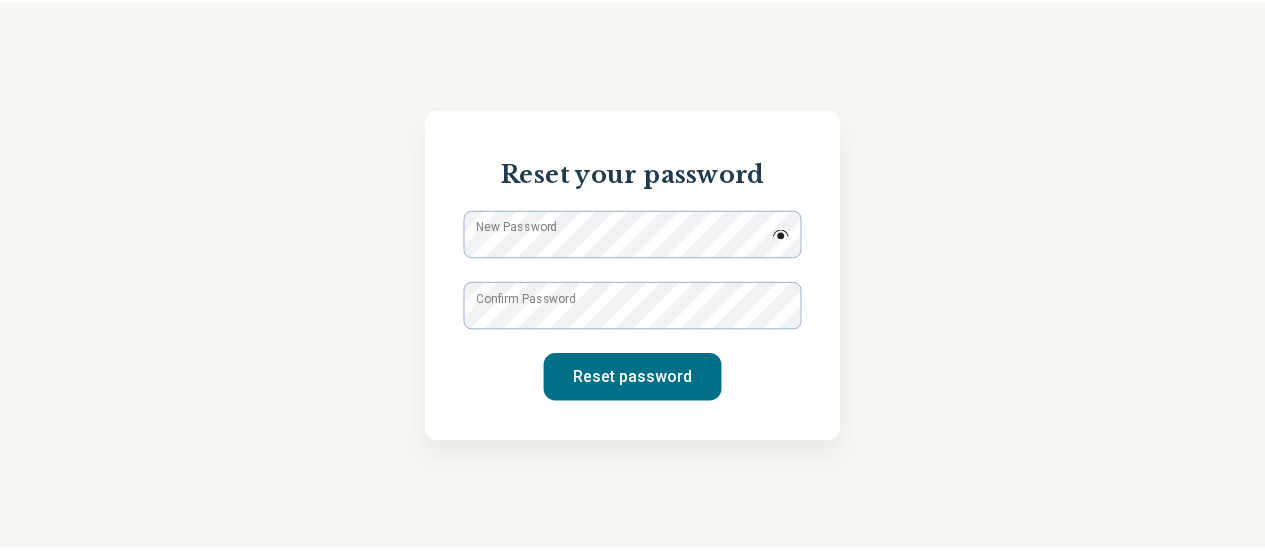 scroll, scrollTop: 0, scrollLeft: 0, axis: both 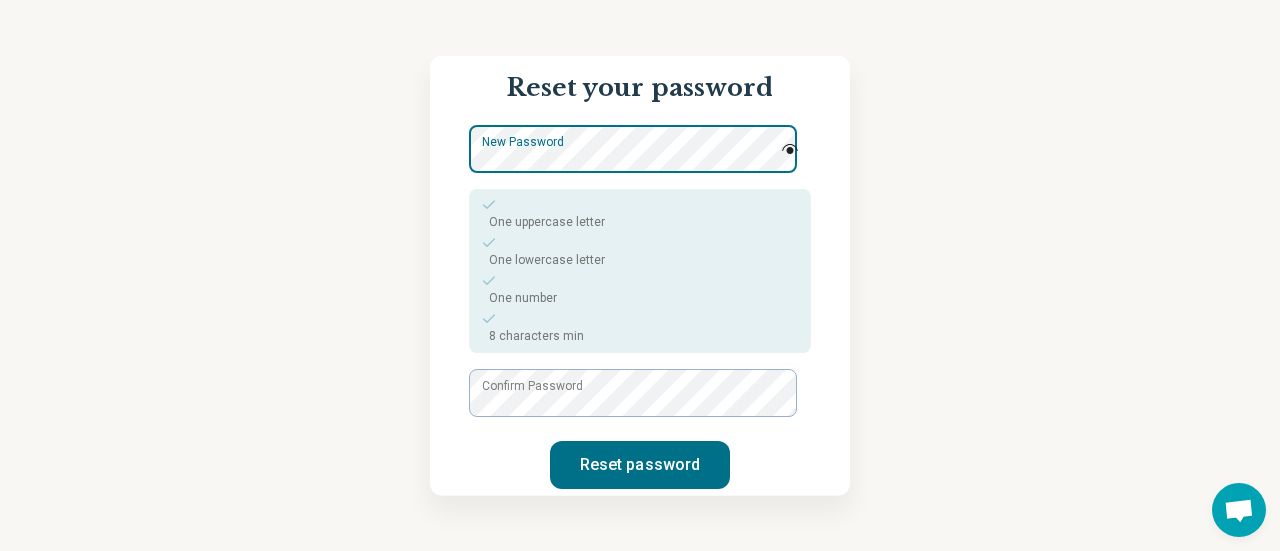 click on "New Password One uppercase letter One lowercase letter One number 8 characters min" at bounding box center [640, 238] 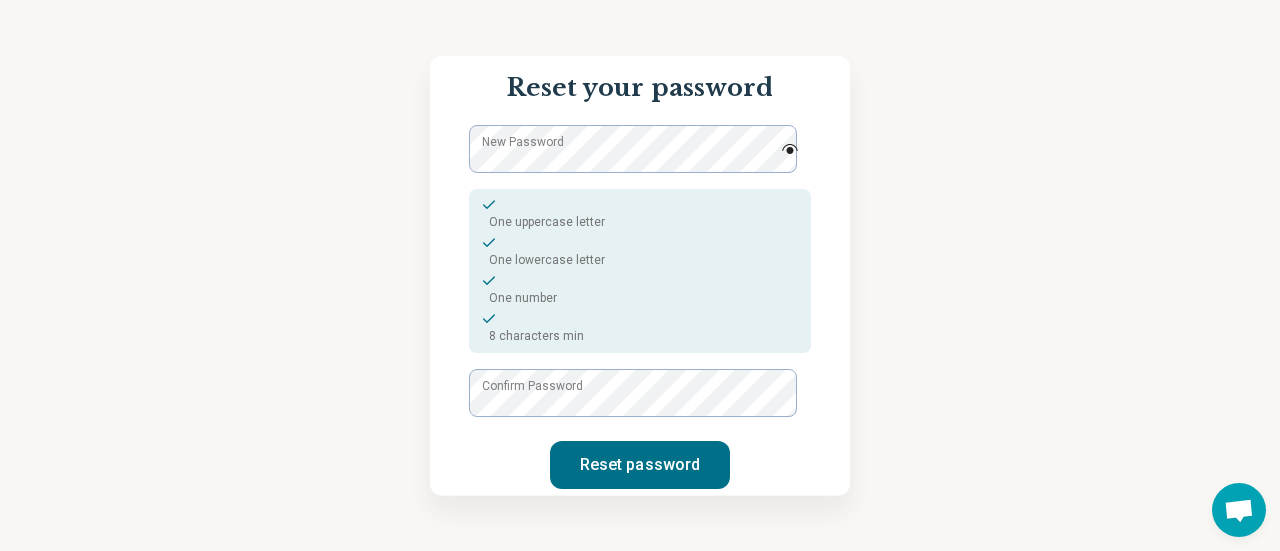 click at bounding box center [790, 148] 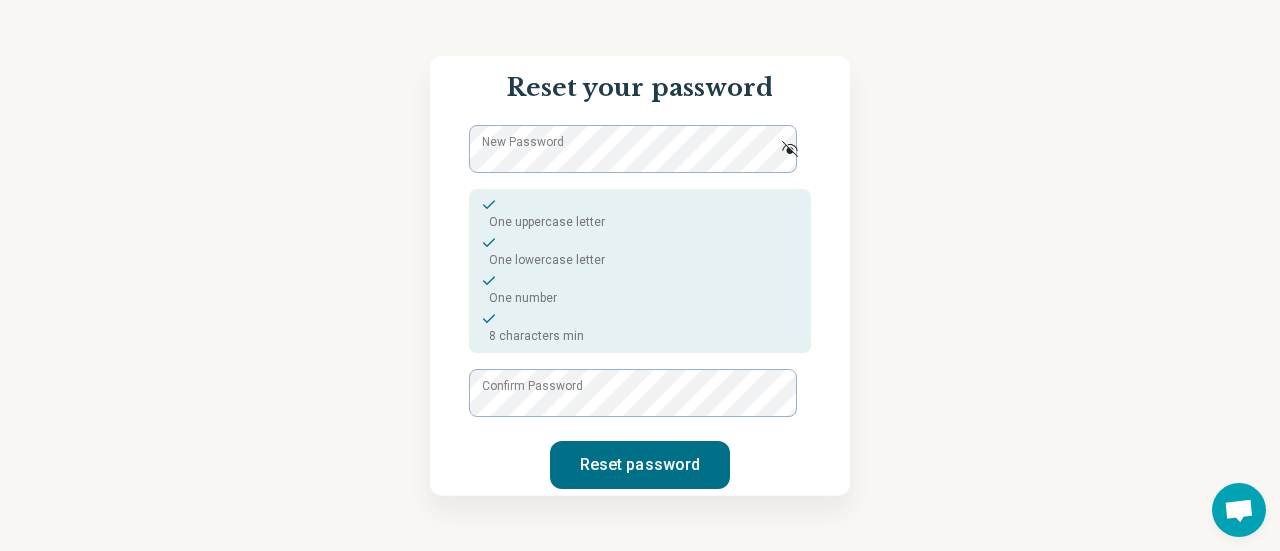 click on "Reset your password New Password One uppercase letter One lowercase letter One number 8 characters min Confirm Password Reset password" at bounding box center [640, 275] 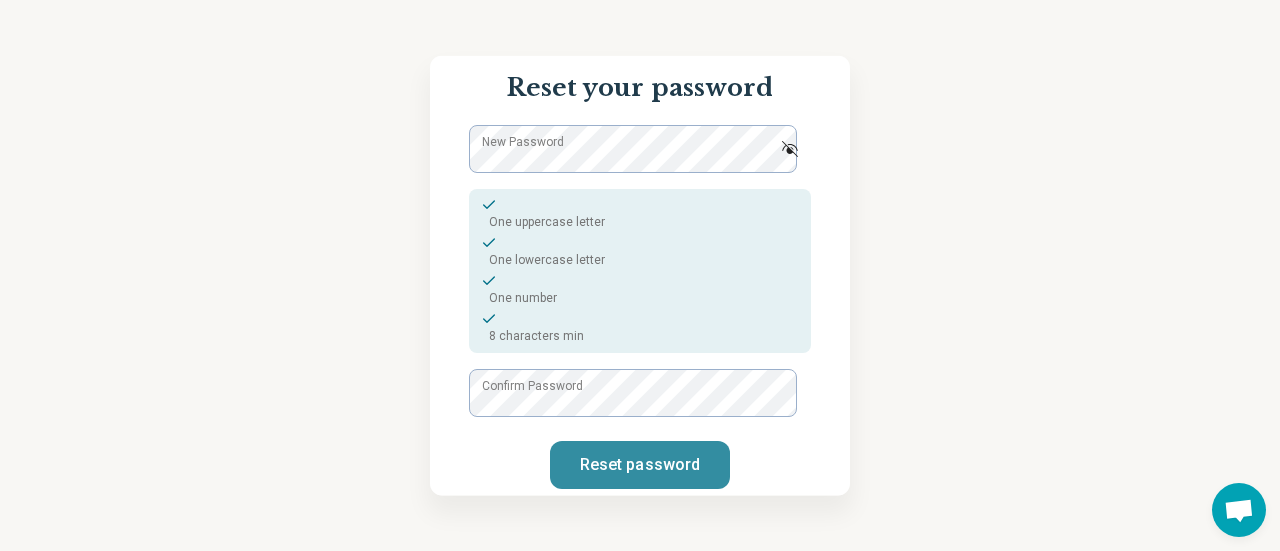 click on "Reset password" at bounding box center (640, 464) 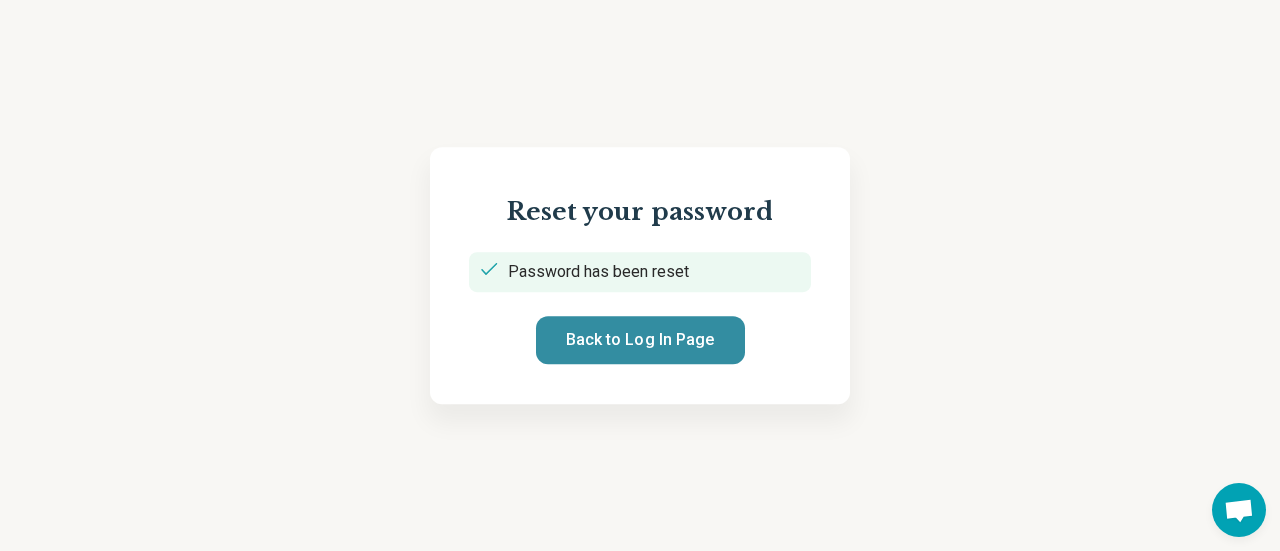 click on "Back to Log In Page" at bounding box center [640, 340] 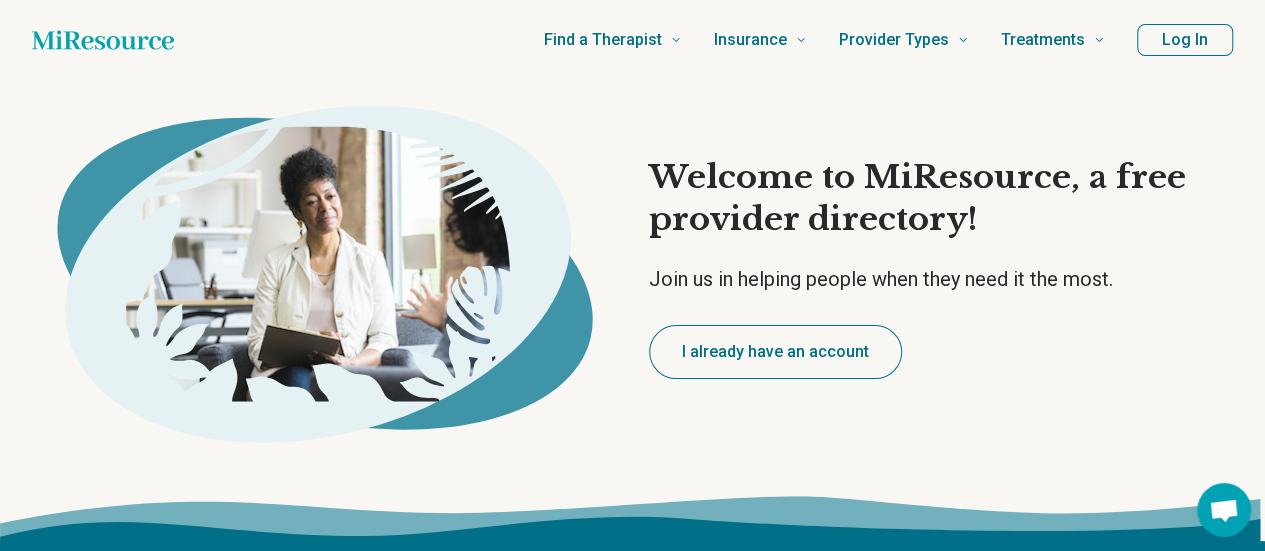 click on "Log In" at bounding box center [1185, 40] 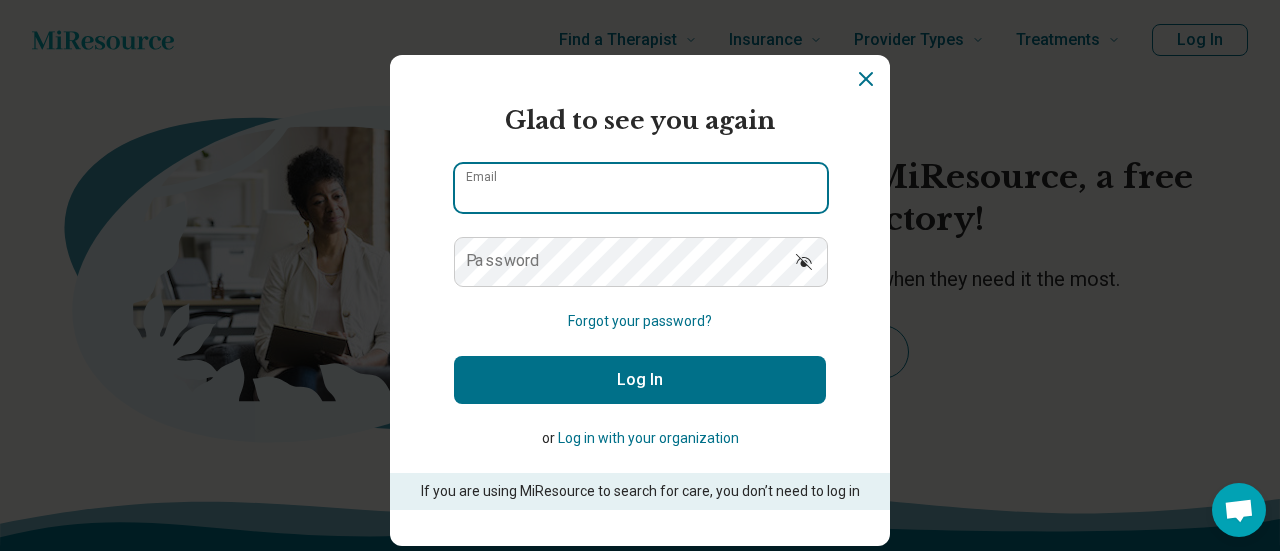 click on "Email" at bounding box center (641, 188) 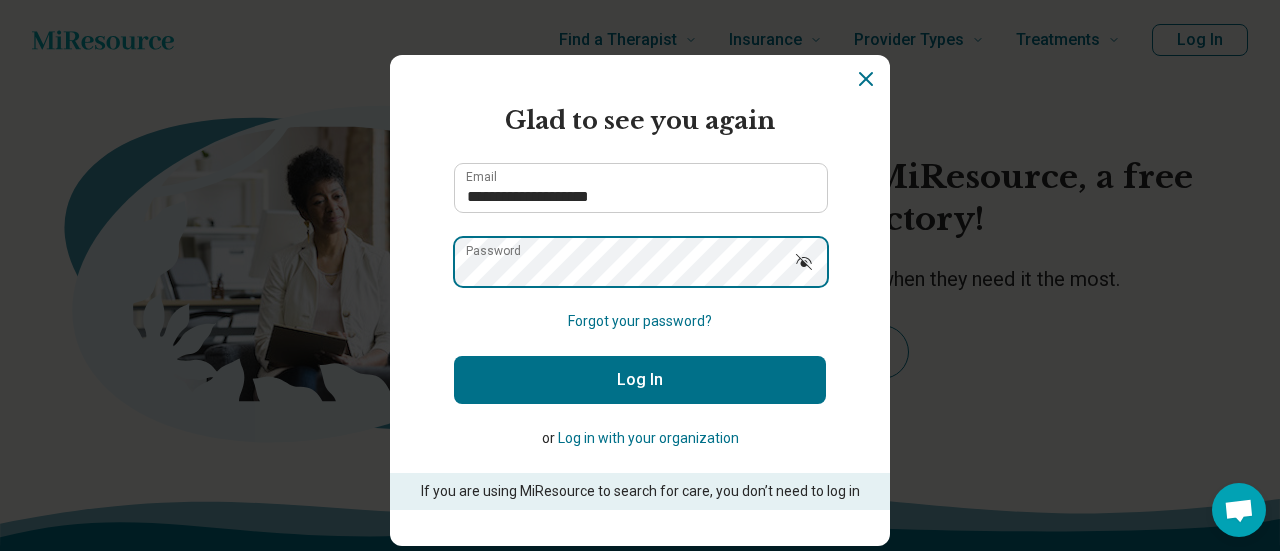 click on "Log In" at bounding box center [640, 380] 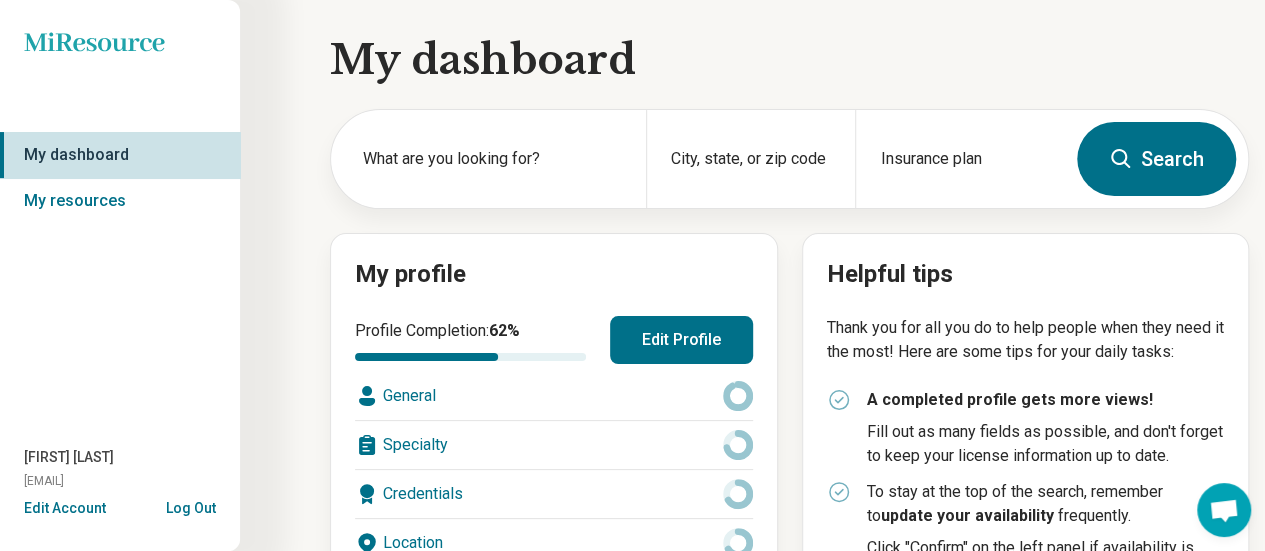 click on "My dashboard" at bounding box center [789, 60] 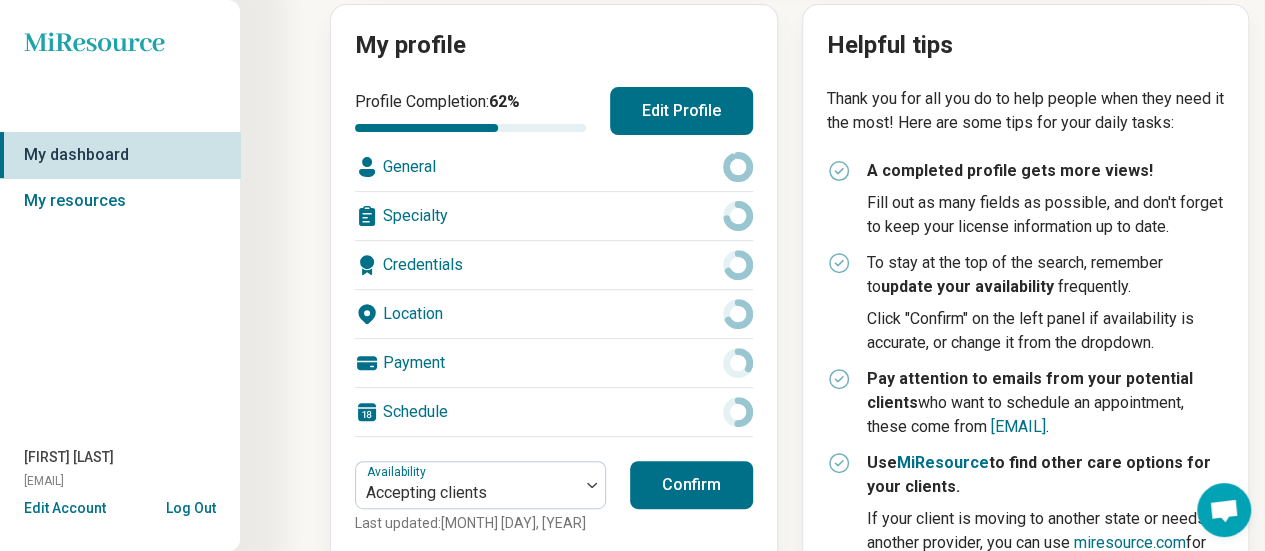 scroll, scrollTop: 237, scrollLeft: 0, axis: vertical 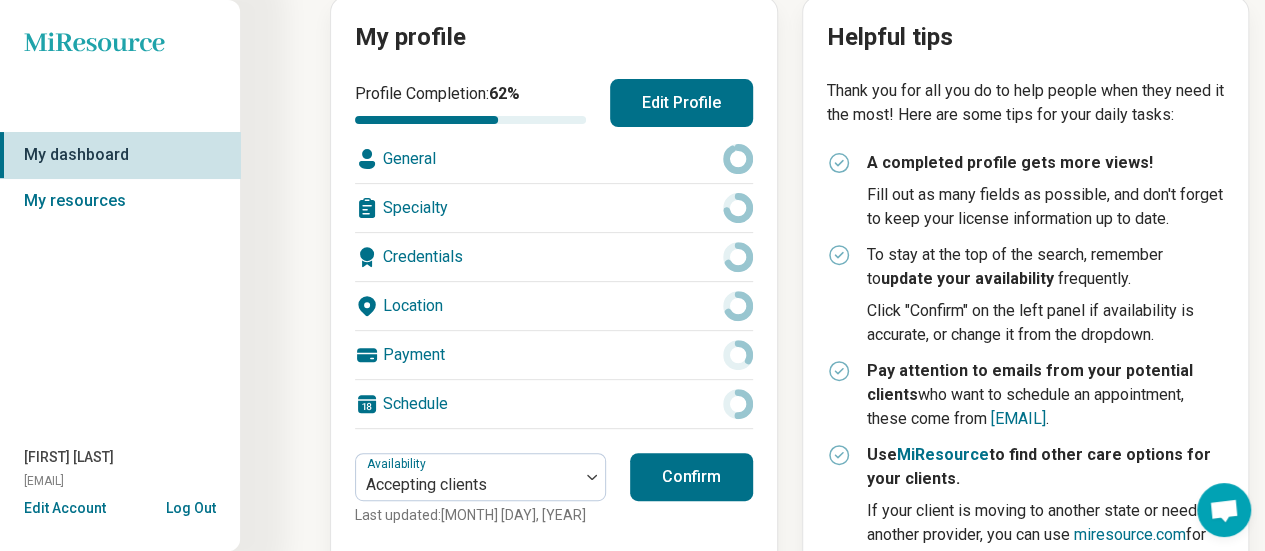 click on "Edit Profile" at bounding box center (681, 103) 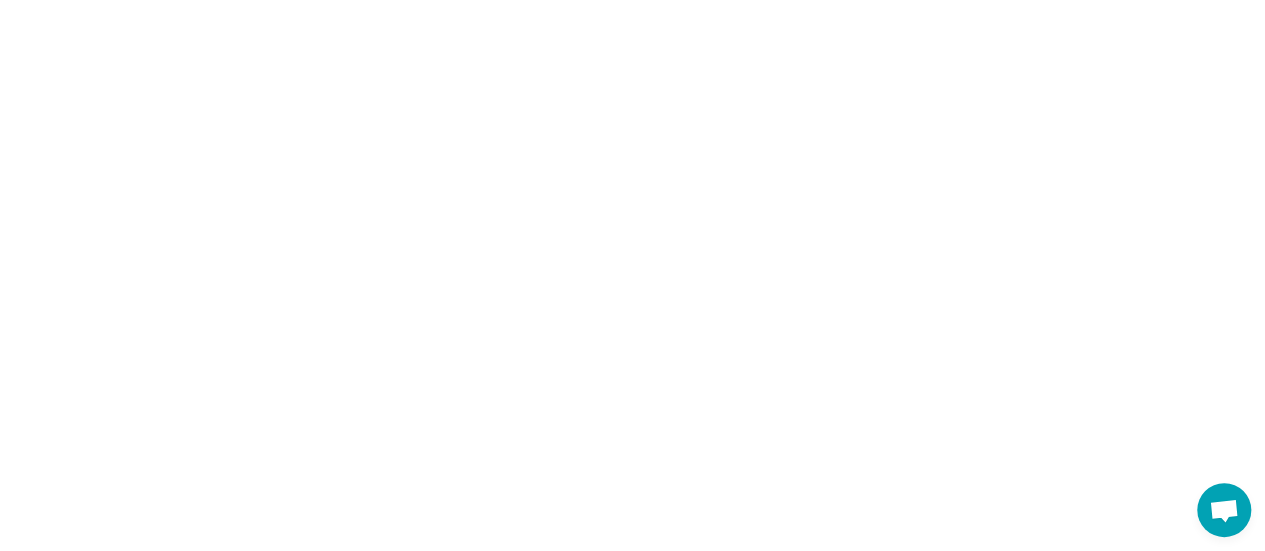 scroll, scrollTop: 0, scrollLeft: 0, axis: both 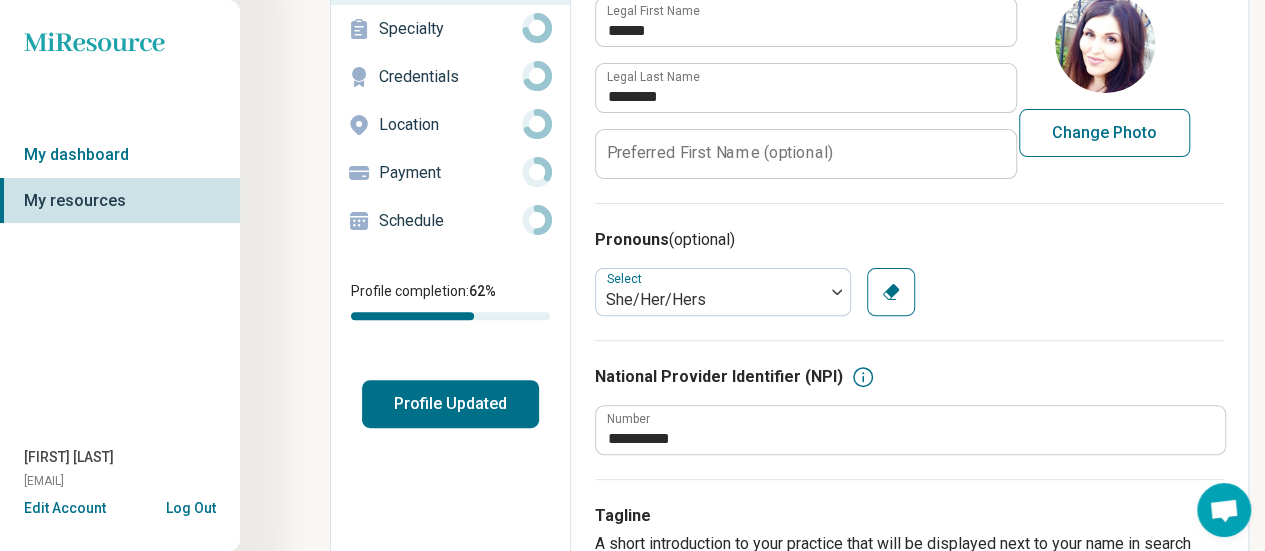 click on "Credentials" at bounding box center [450, 77] 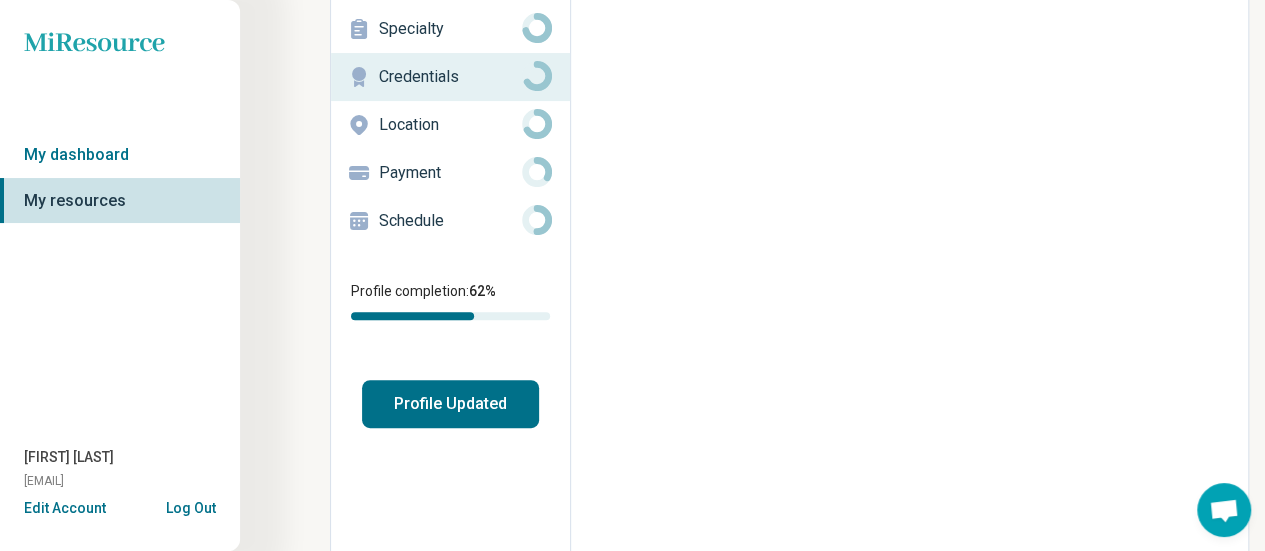 scroll, scrollTop: 0, scrollLeft: 0, axis: both 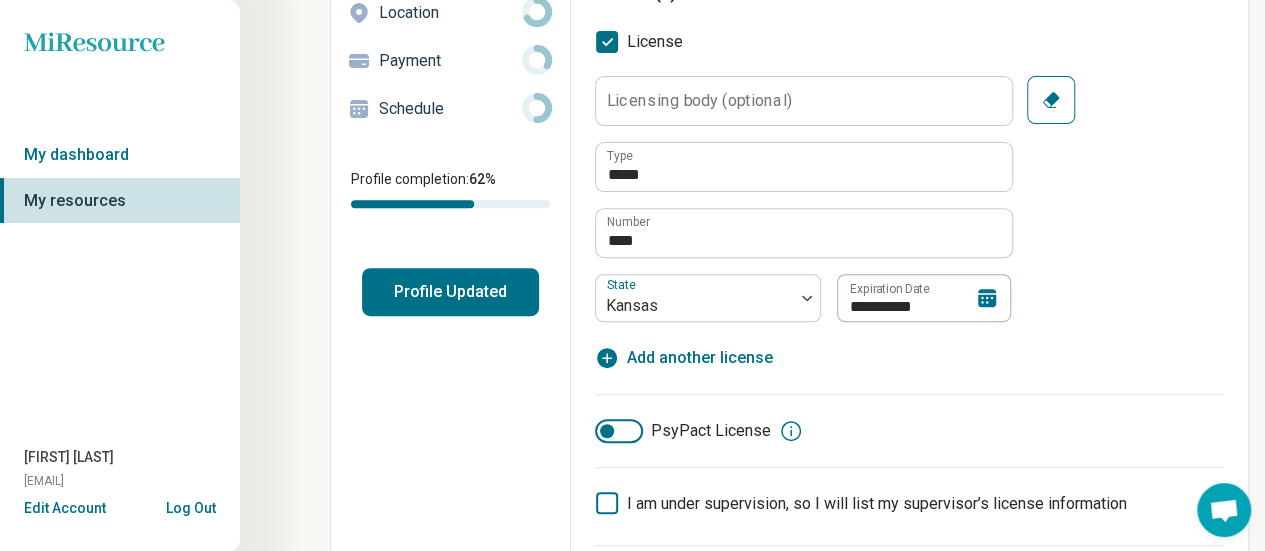 click 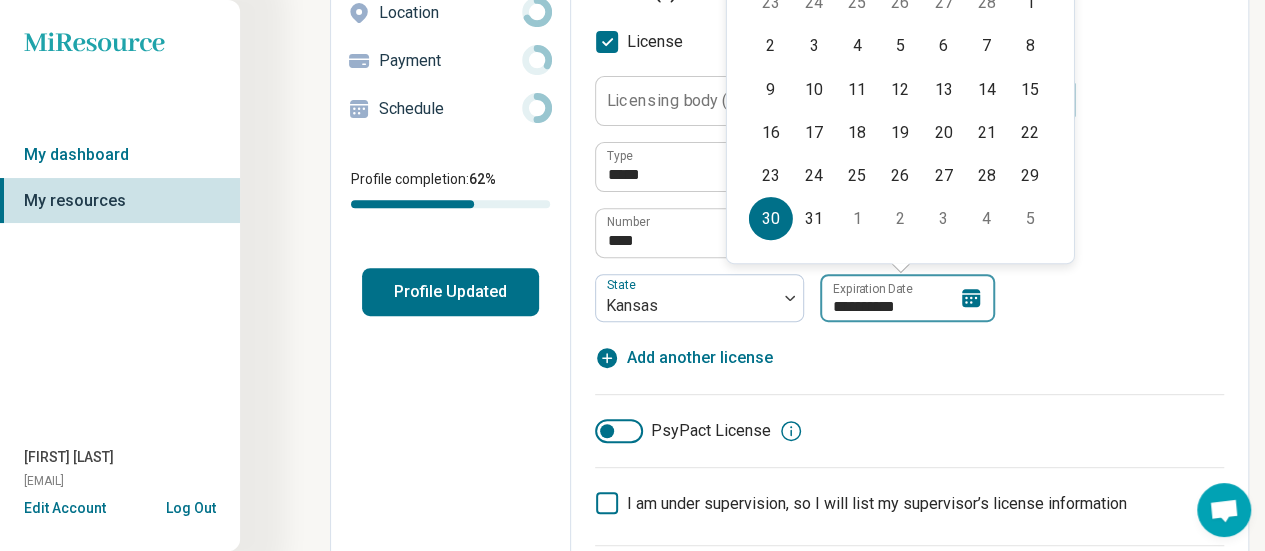 click on "**********" at bounding box center [907, 298] 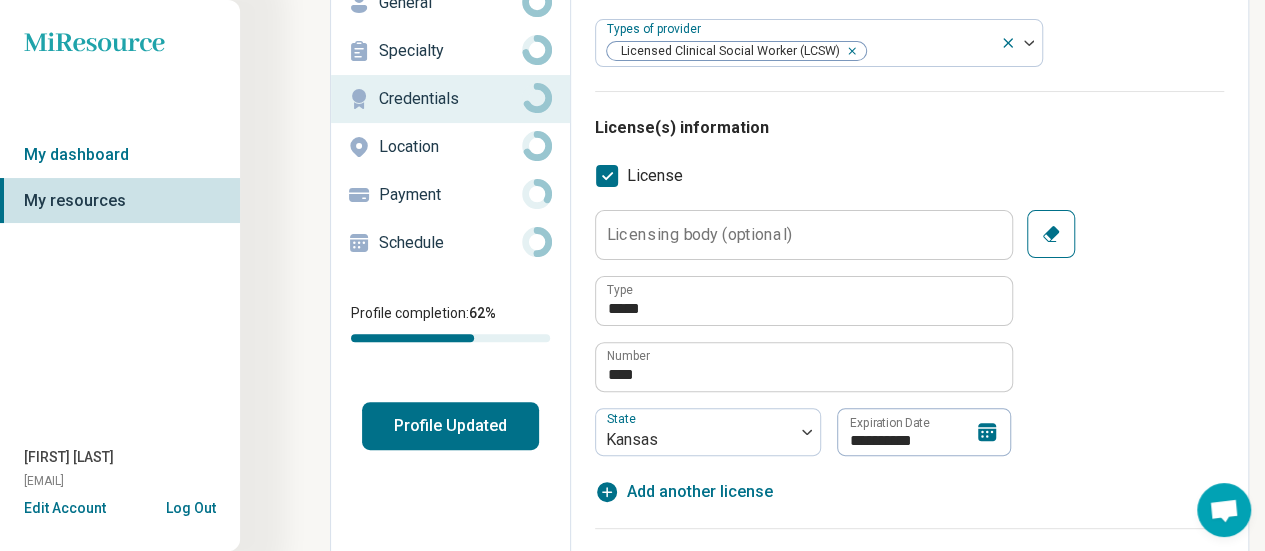 scroll, scrollTop: 139, scrollLeft: 0, axis: vertical 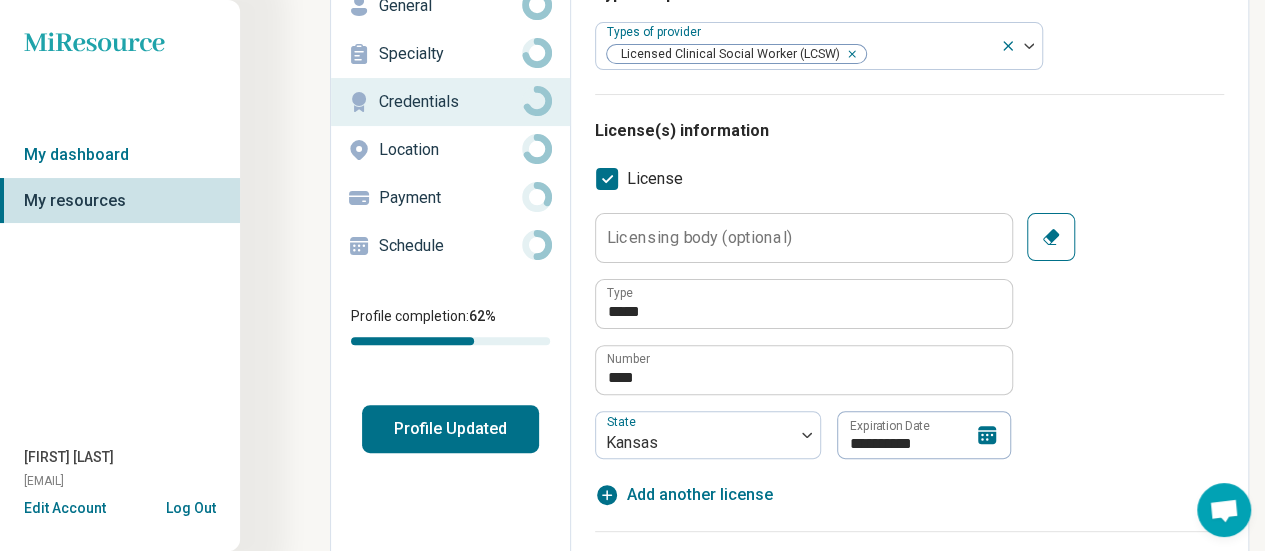 click 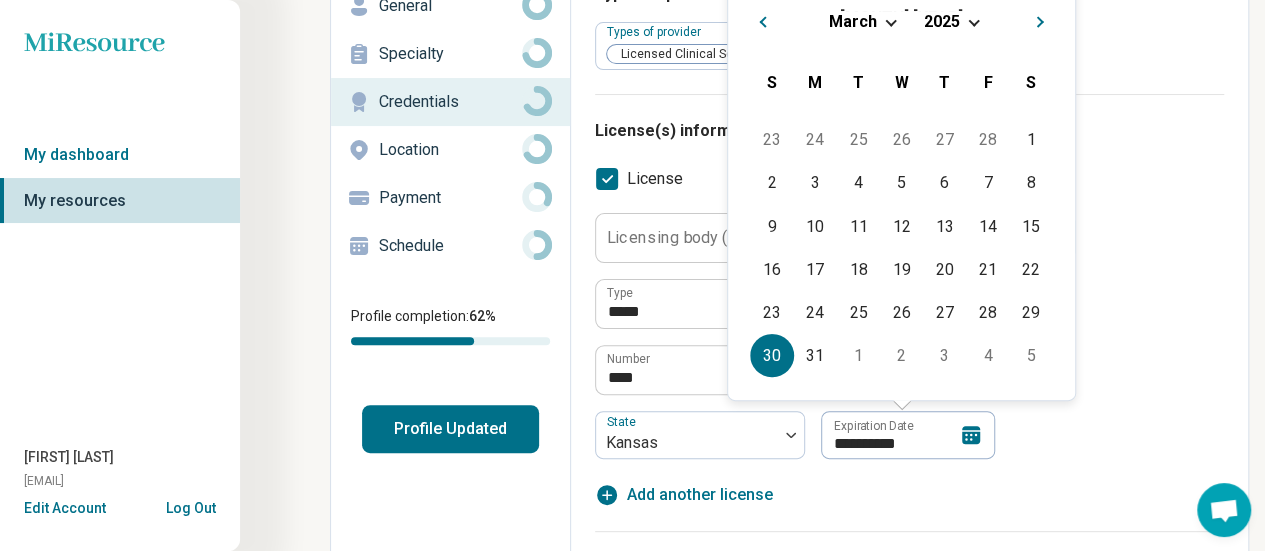 click at bounding box center (973, 20) 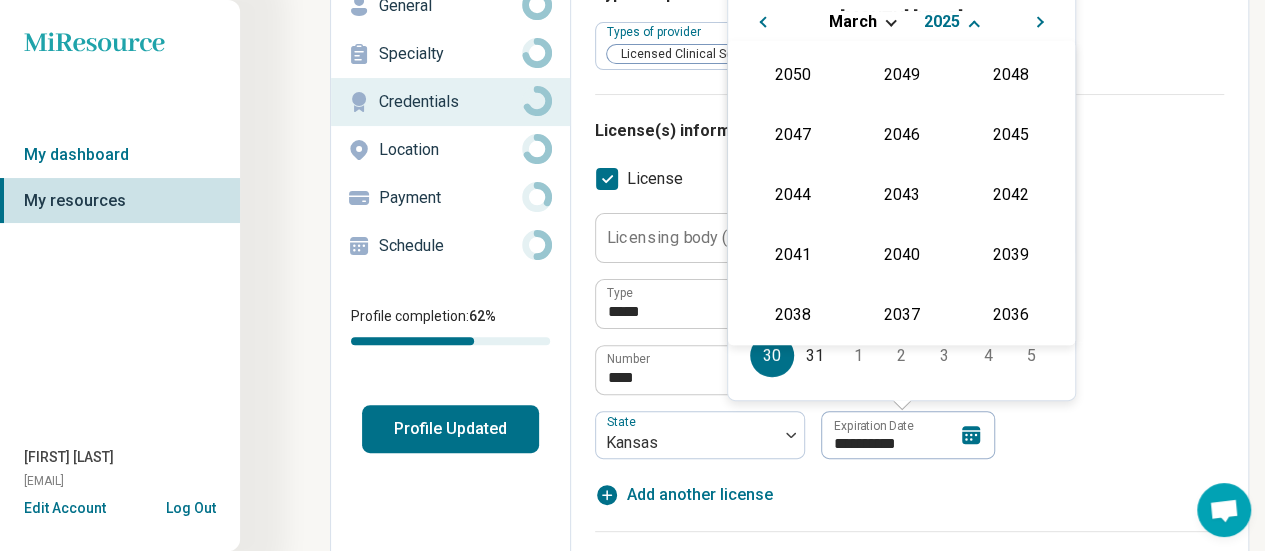 scroll, scrollTop: 362, scrollLeft: 0, axis: vertical 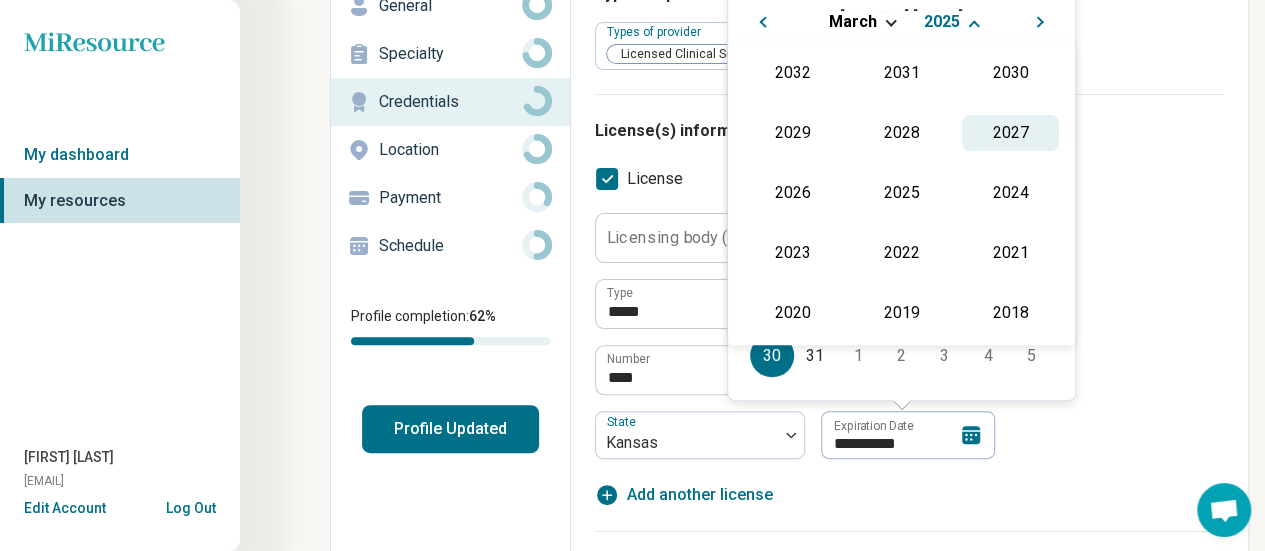 click on "2027" at bounding box center [1010, 133] 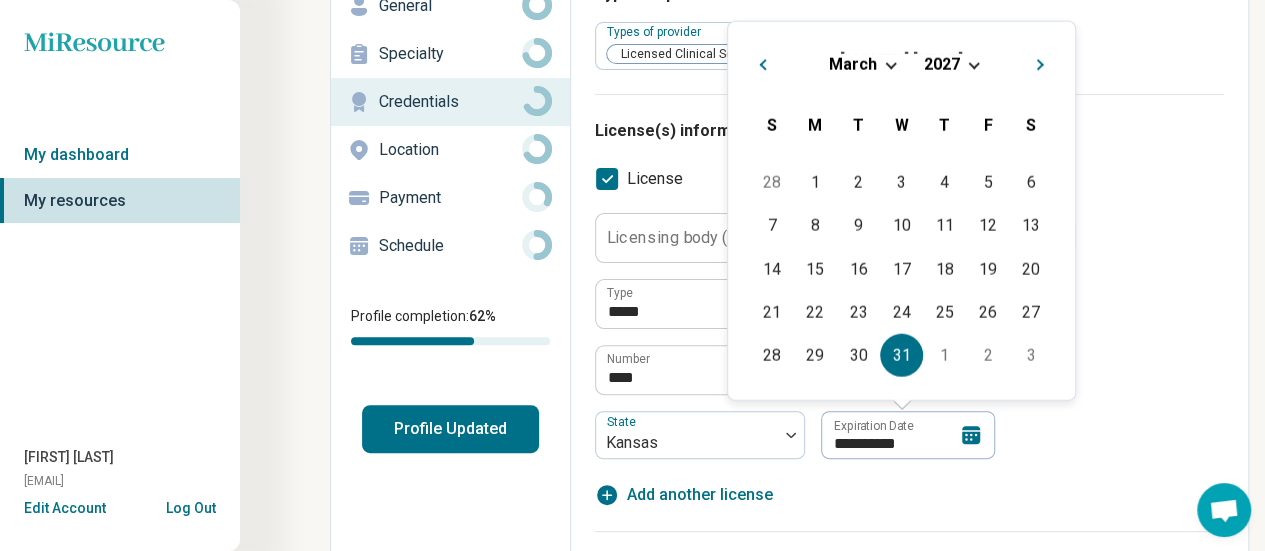 click on "31" at bounding box center (901, 355) 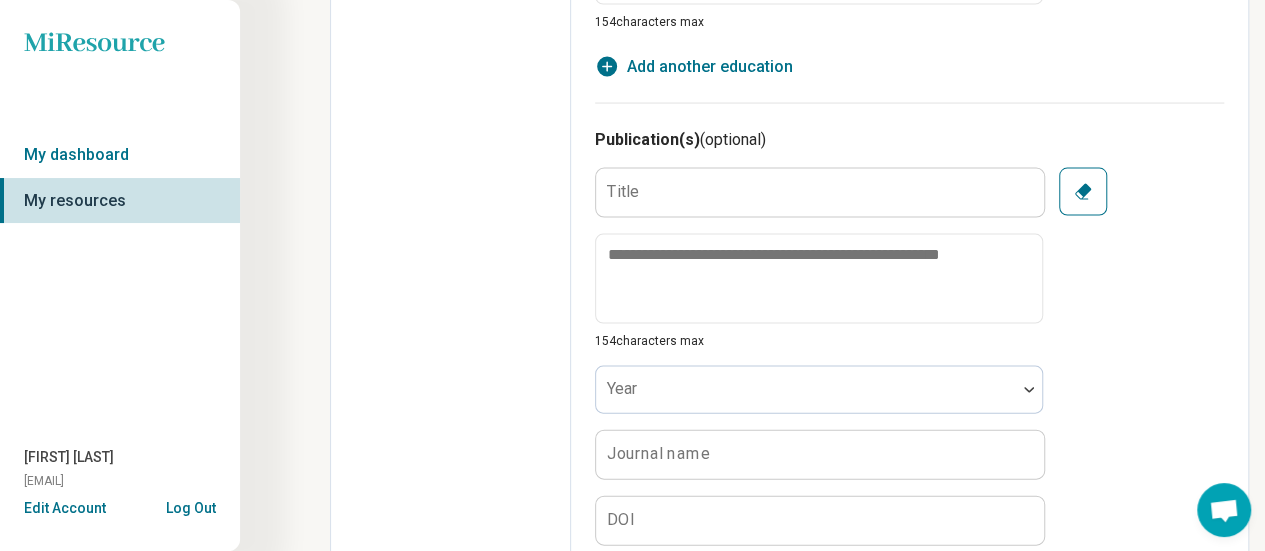 scroll, scrollTop: 2078, scrollLeft: 0, axis: vertical 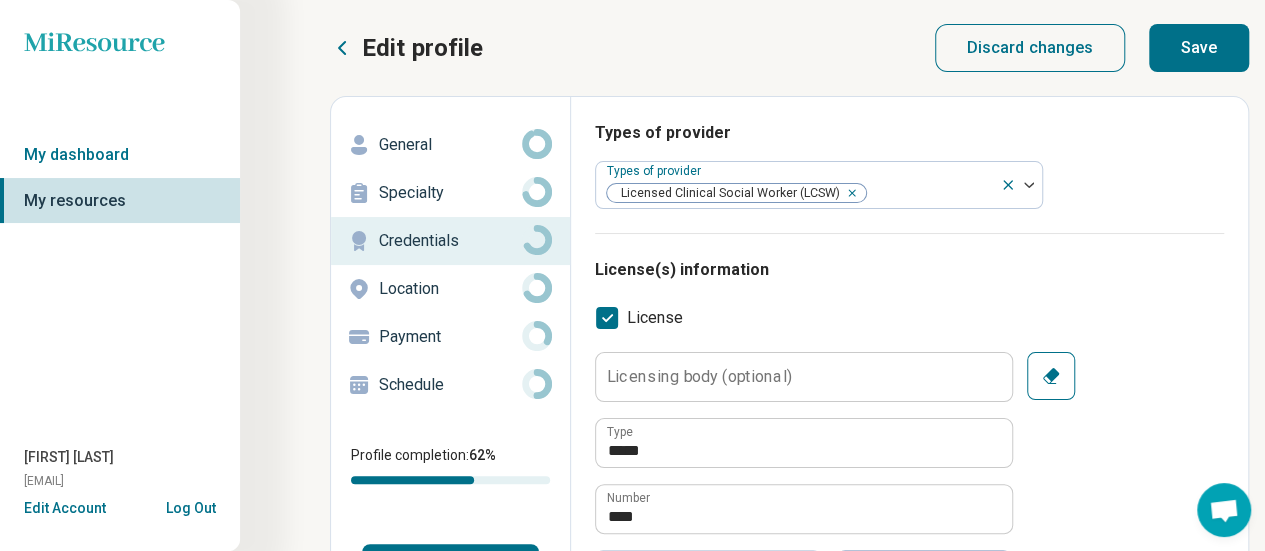 click on "Save" at bounding box center [1199, 48] 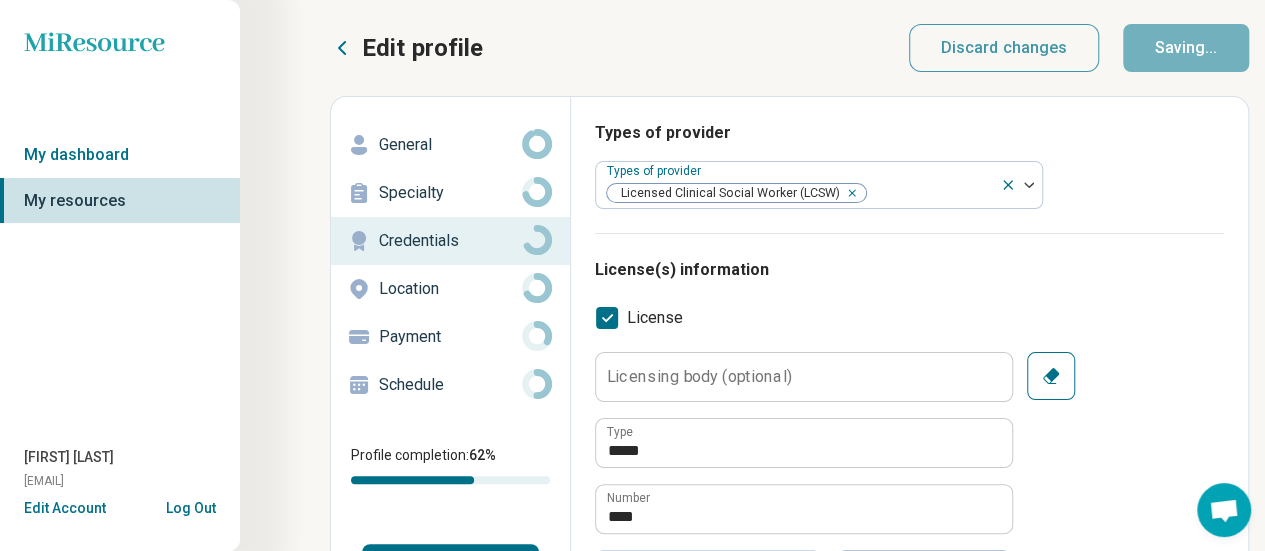 type on "*" 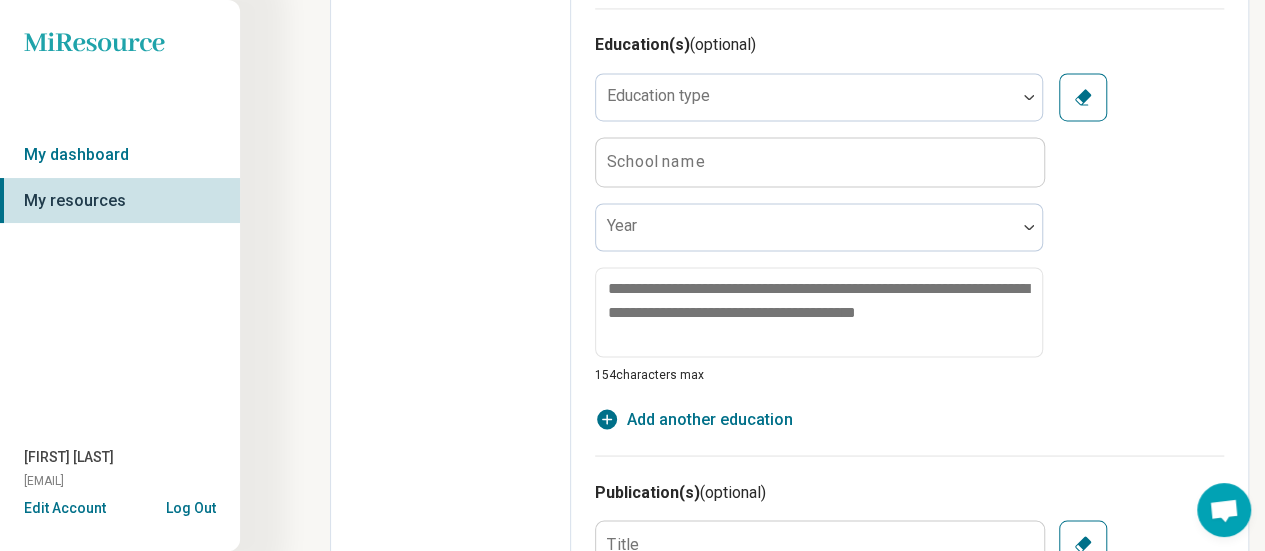 scroll, scrollTop: 1674, scrollLeft: 0, axis: vertical 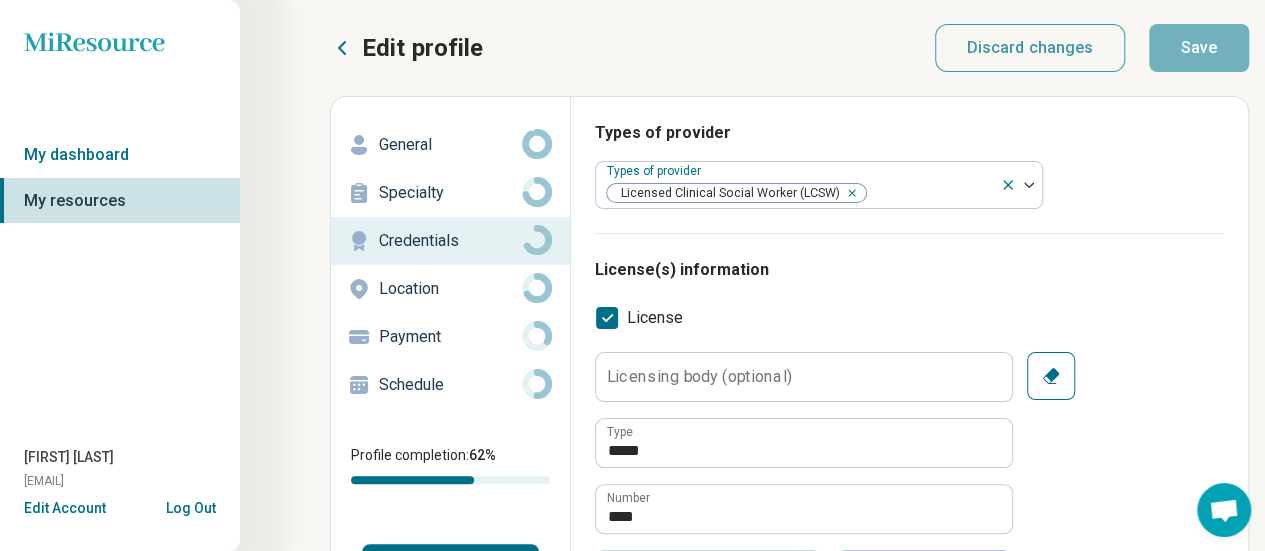 click on "Edit profile" at bounding box center [422, 48] 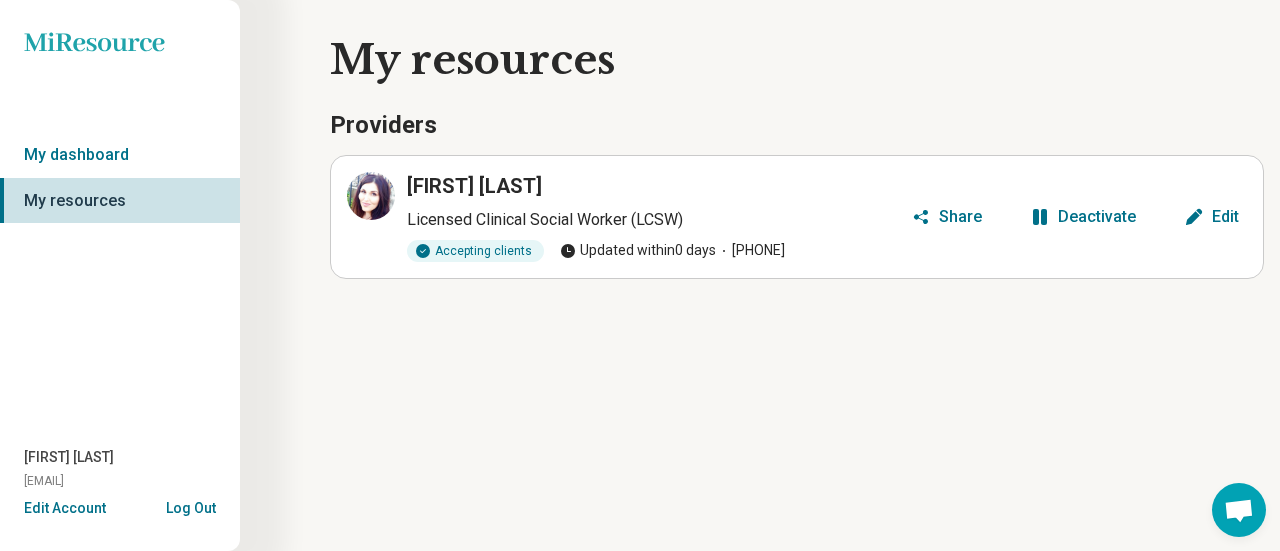 click on "My resources" at bounding box center (120, 201) 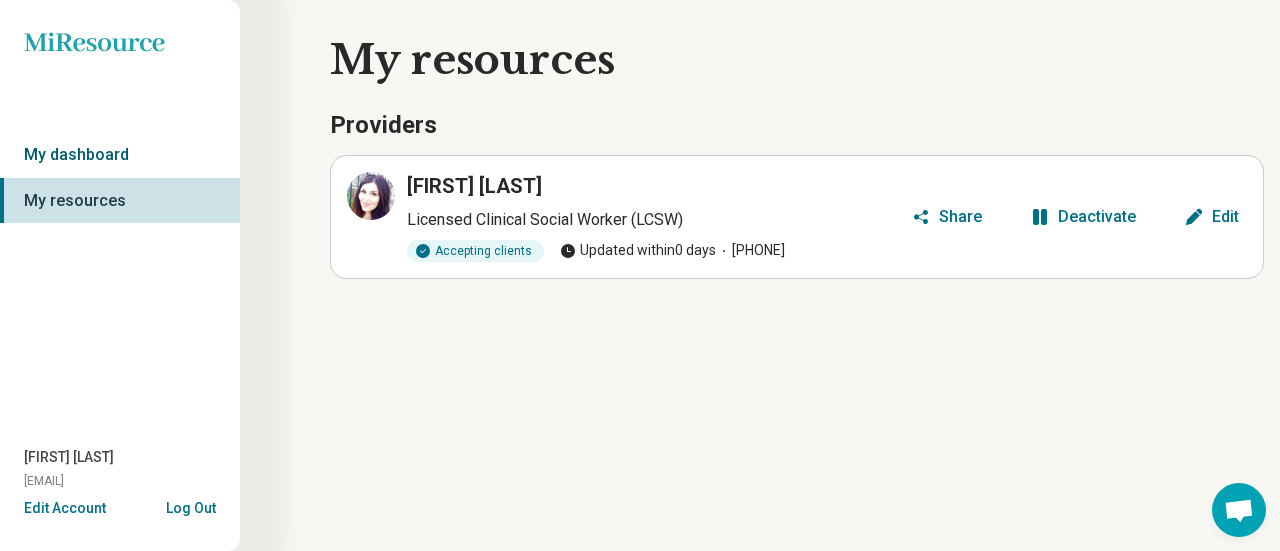 click on "My dashboard" at bounding box center [120, 155] 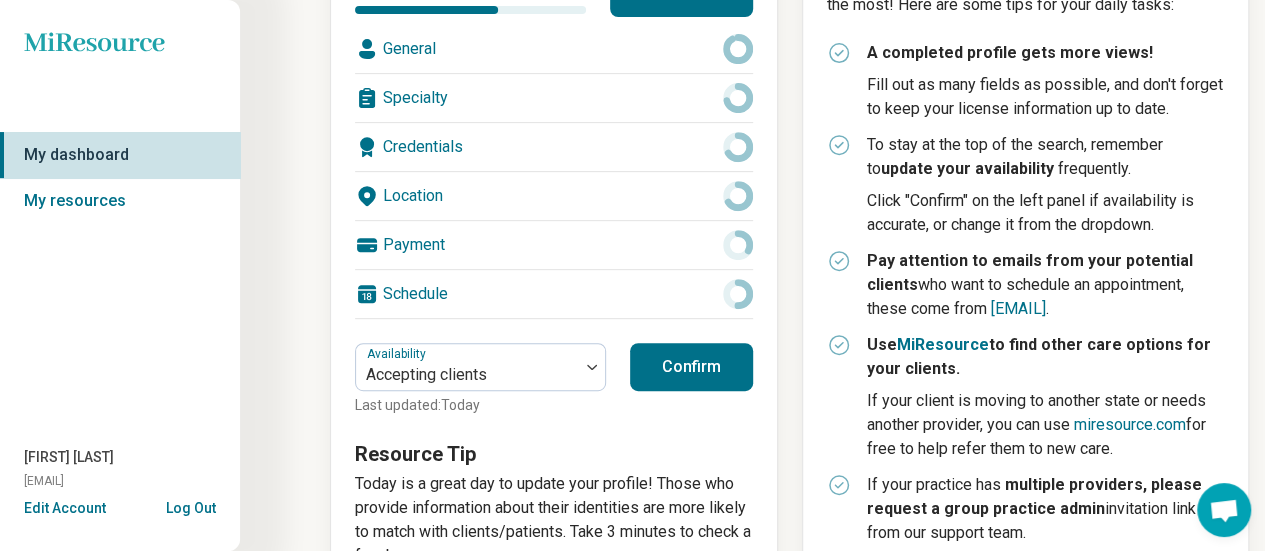 scroll, scrollTop: 452, scrollLeft: 0, axis: vertical 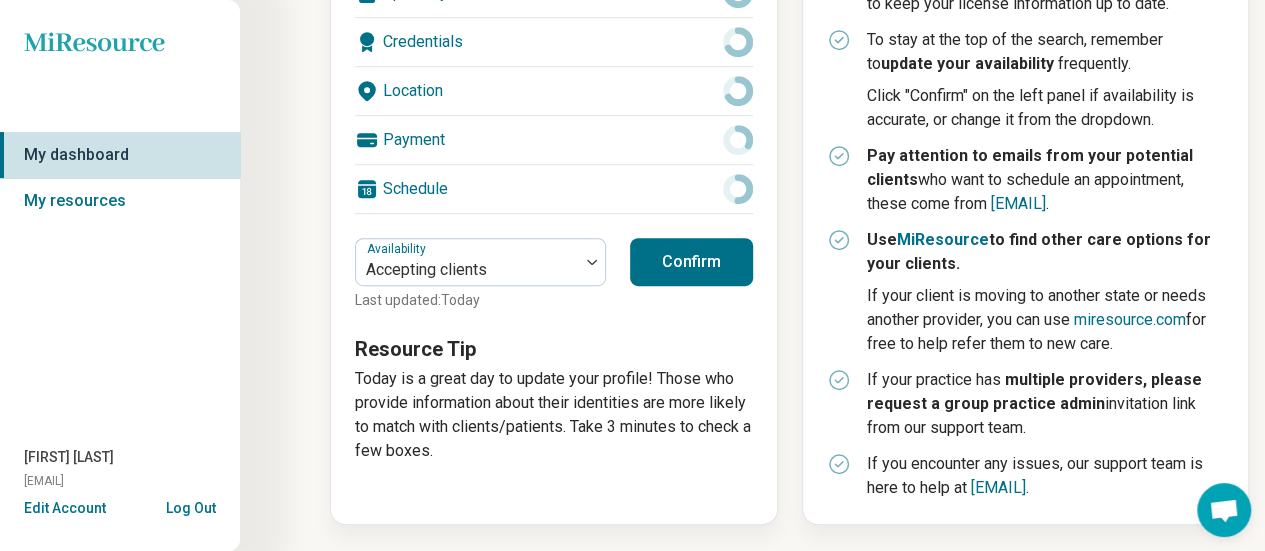 click on "Confirm" at bounding box center [691, 262] 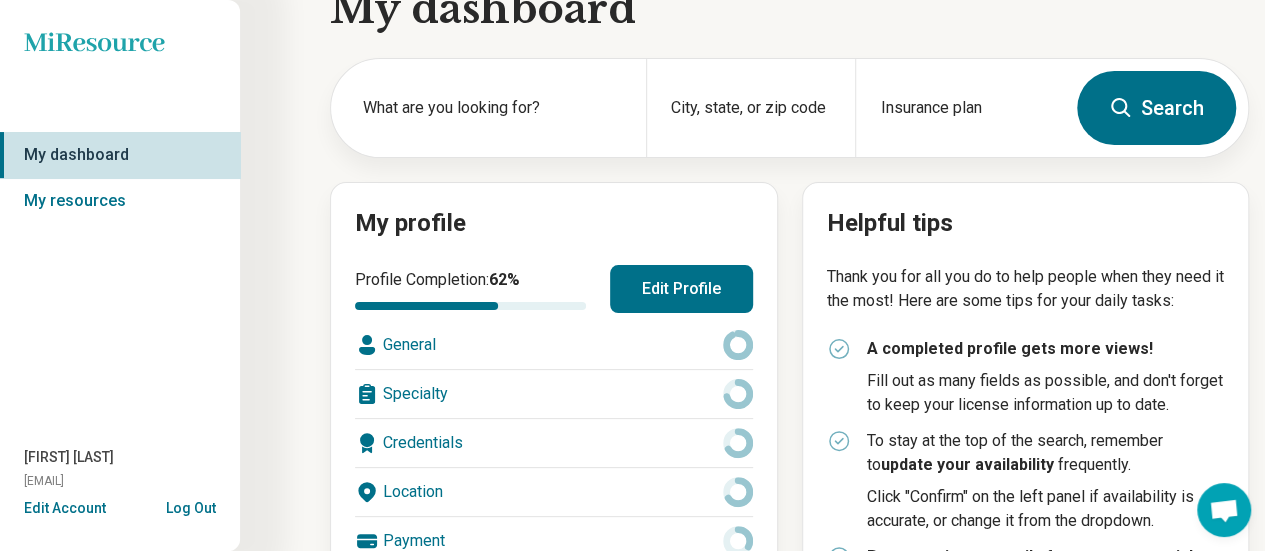 scroll, scrollTop: 13, scrollLeft: 0, axis: vertical 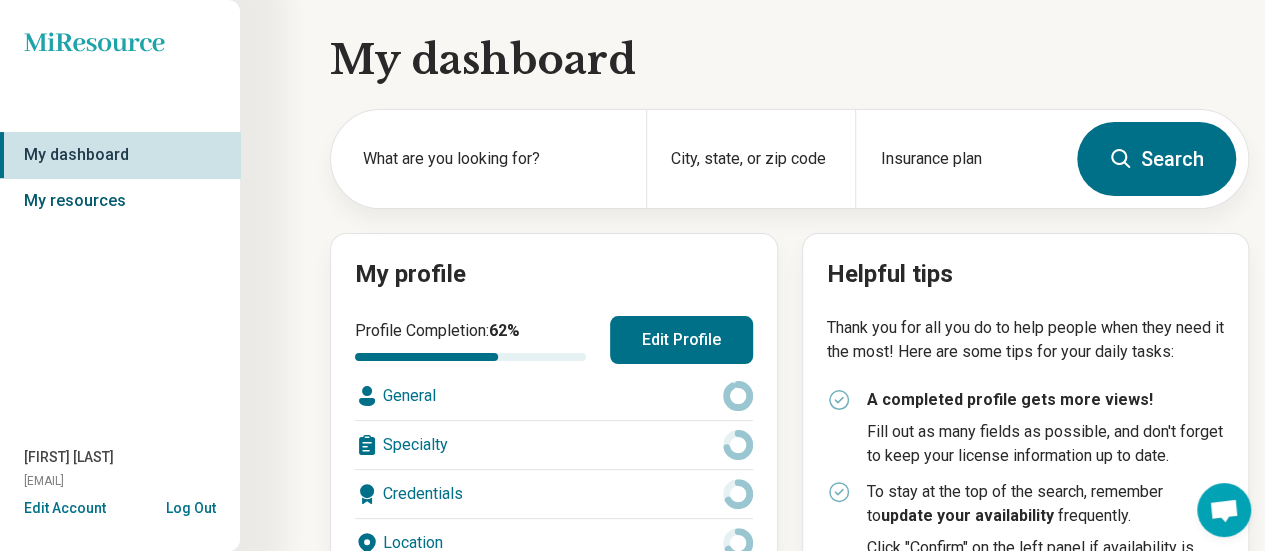 click on "My resources" at bounding box center (120, 201) 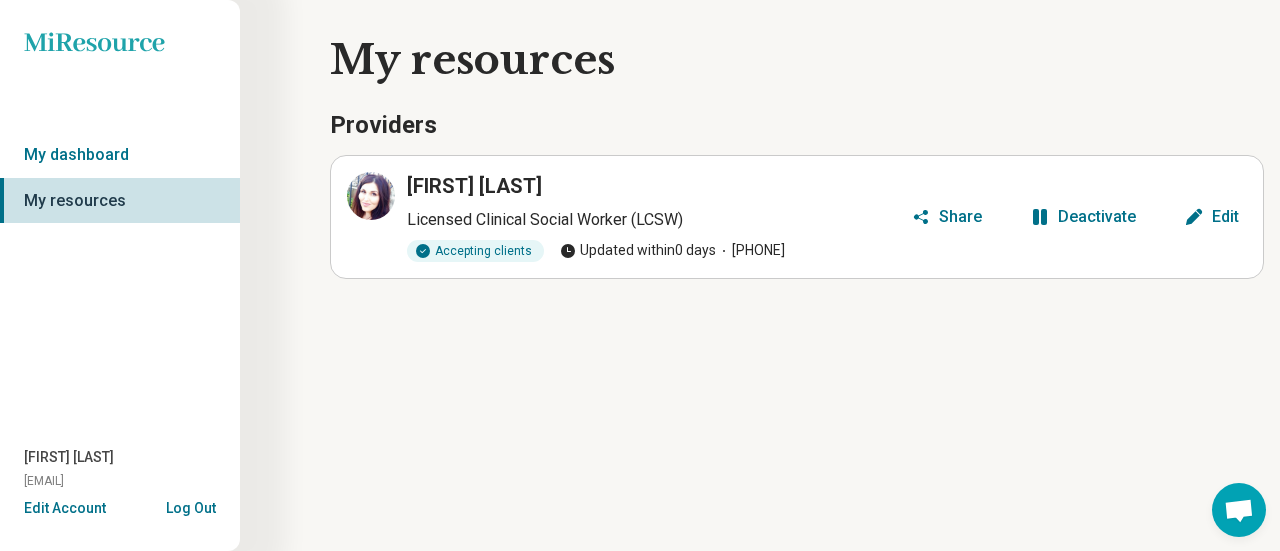 click on "My resources" at bounding box center [120, 201] 